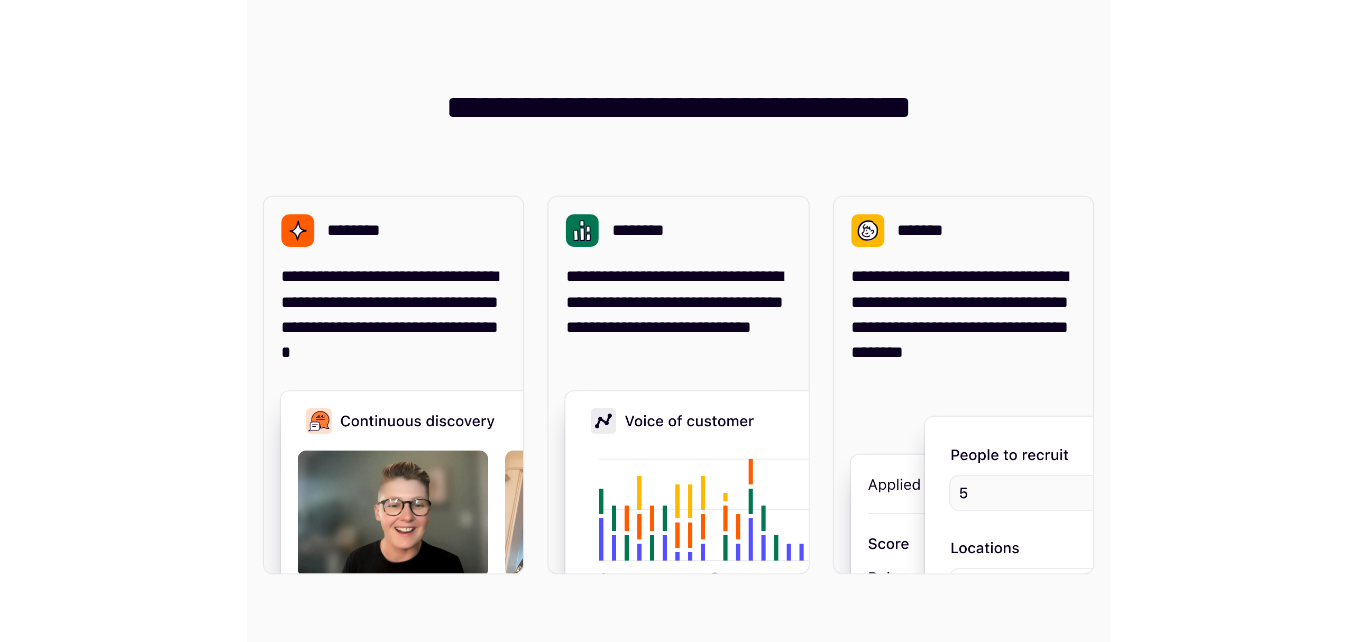 scroll, scrollTop: 0, scrollLeft: 0, axis: both 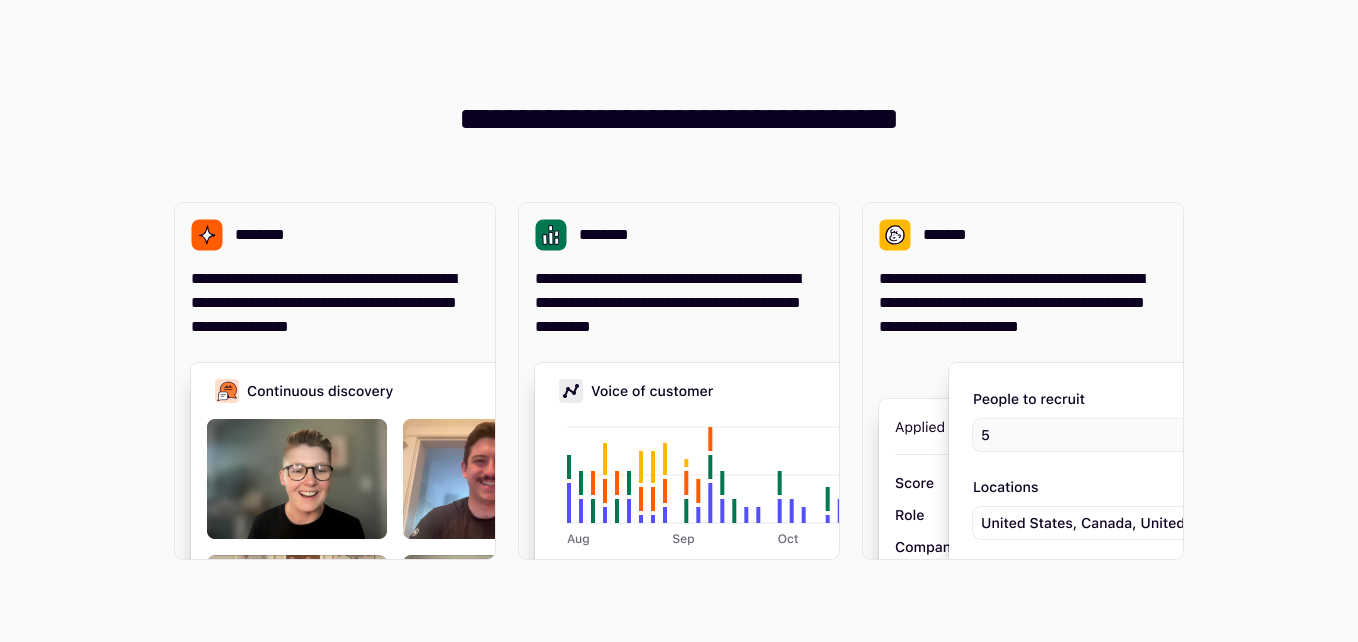drag, startPoint x: 1357, startPoint y: 126, endPoint x: 1330, endPoint y: 205, distance: 83.48653 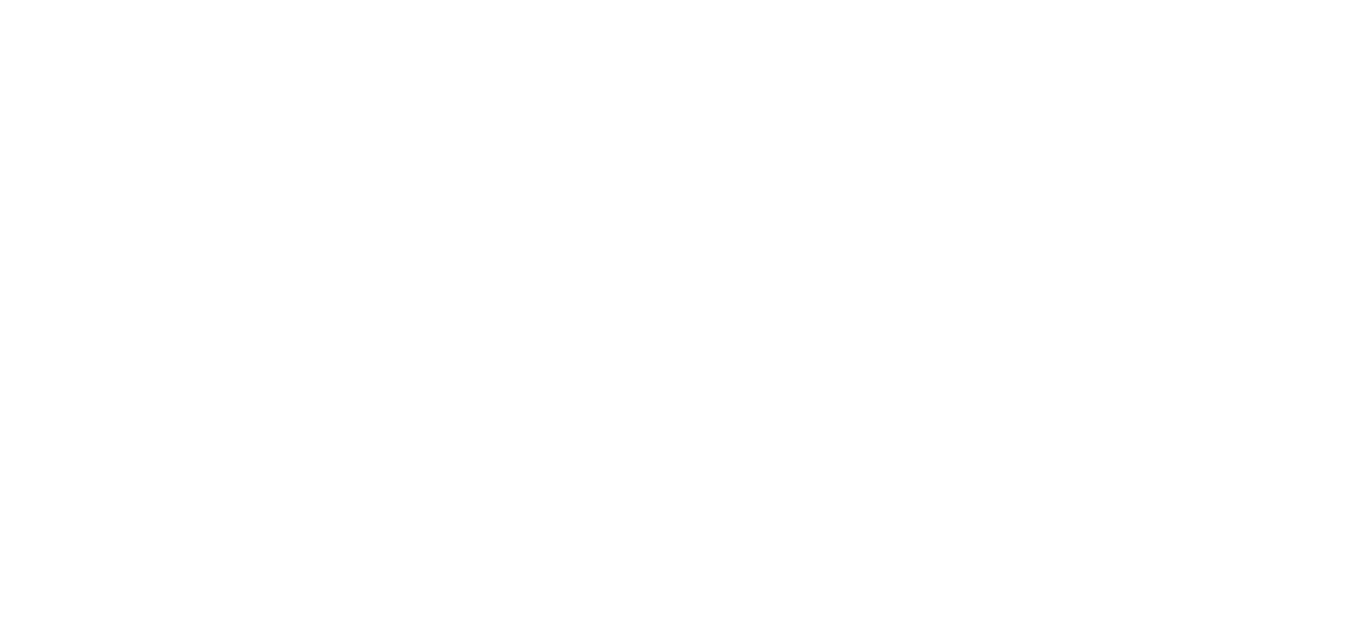 scroll, scrollTop: 0, scrollLeft: 0, axis: both 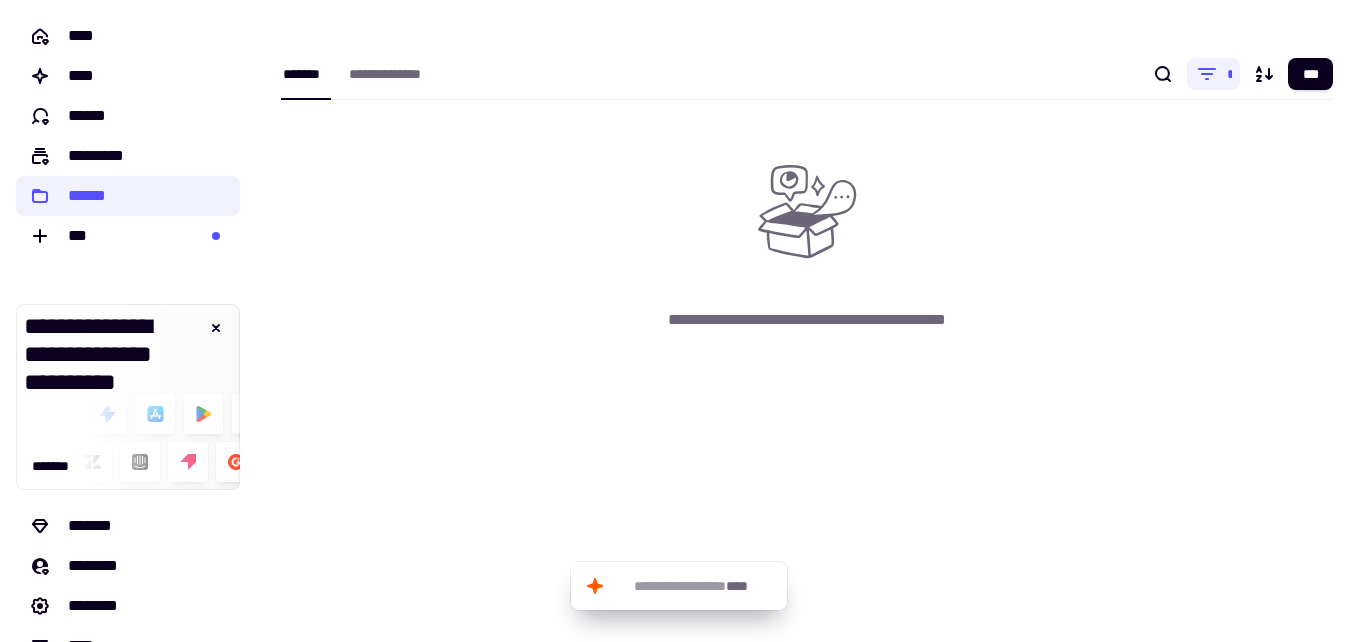 drag, startPoint x: 0, startPoint y: 0, endPoint x: 1010, endPoint y: 174, distance: 1024.8785 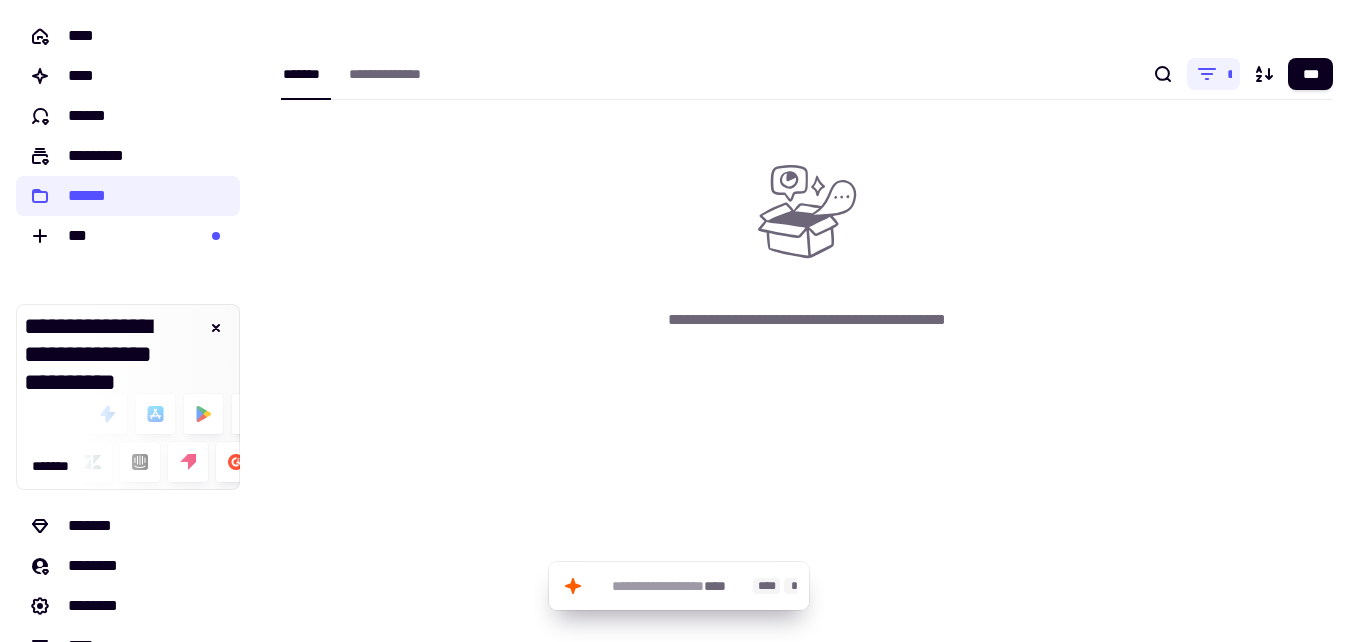 click on "**********" 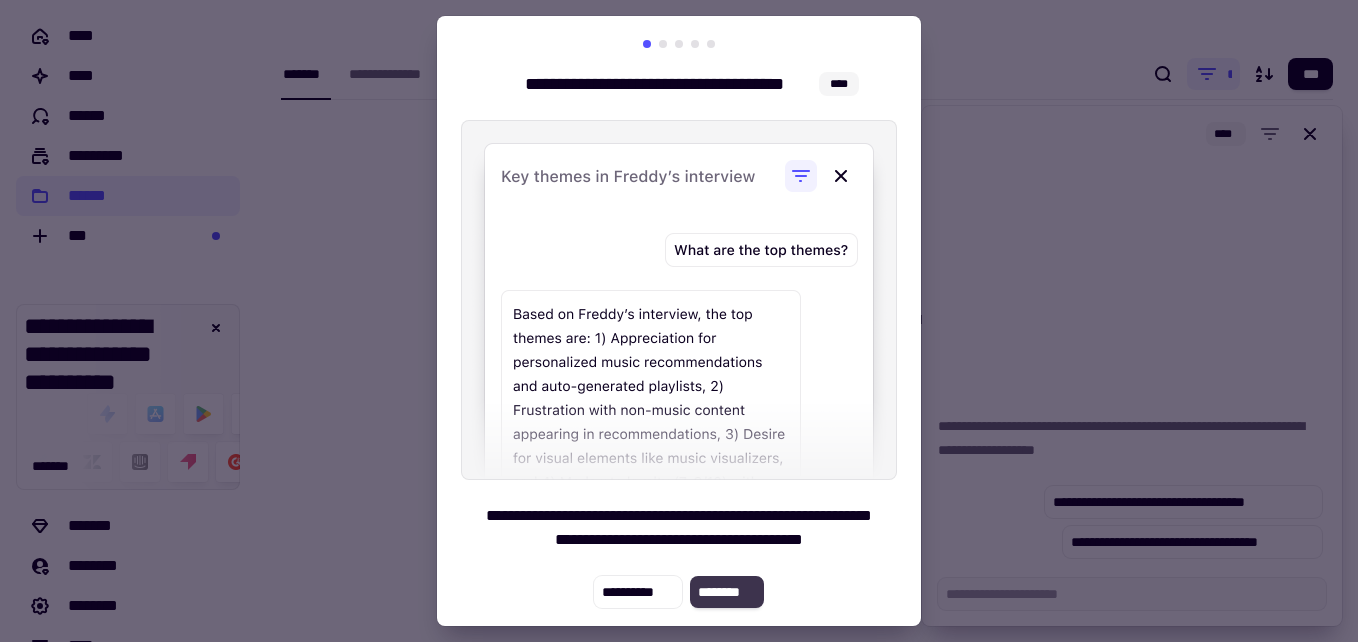 click on "********" 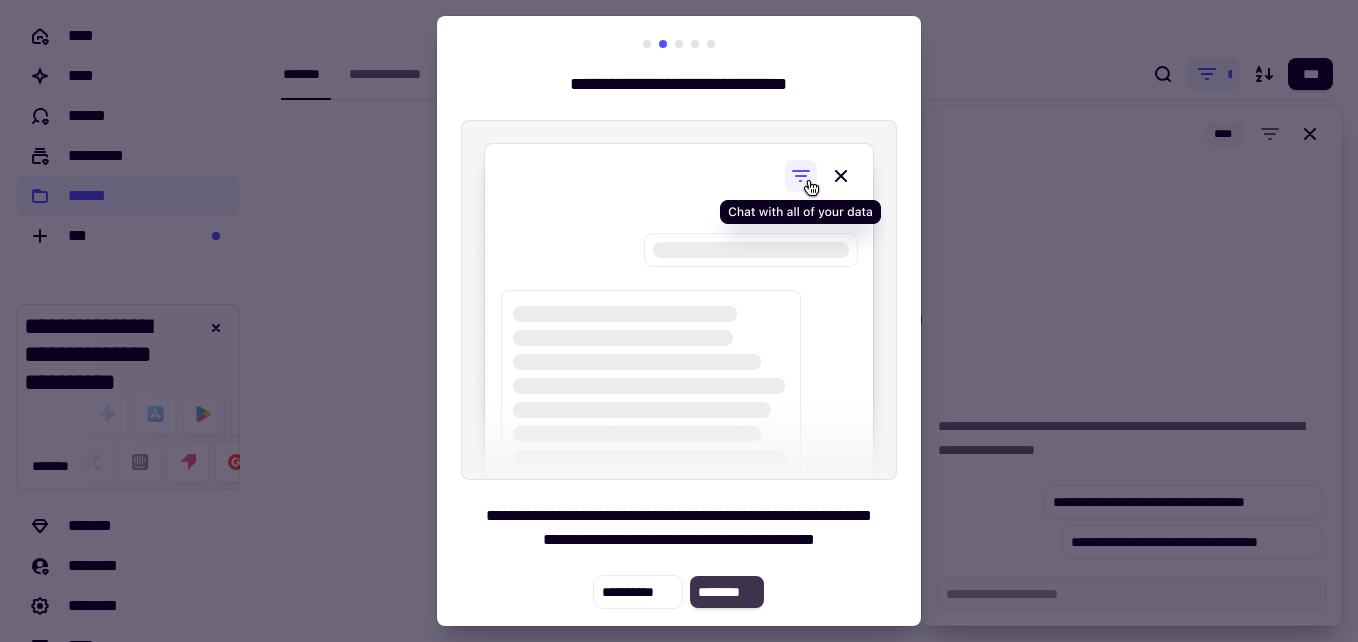 click on "********" 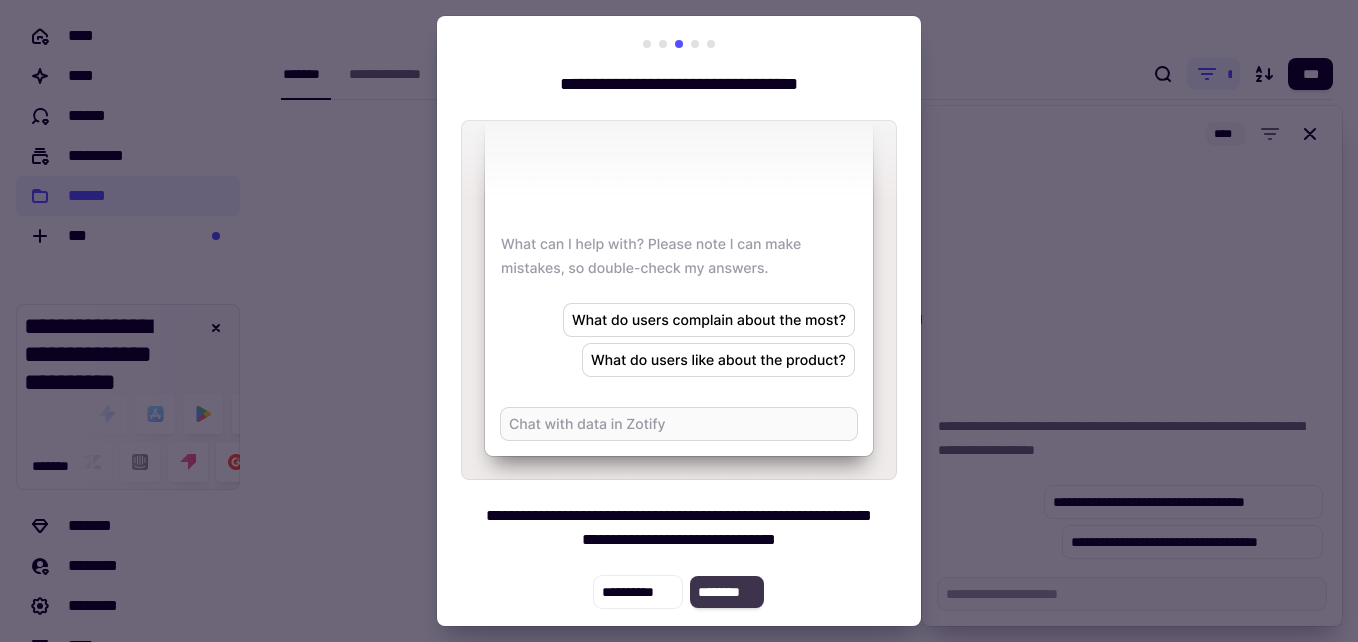 click on "********" 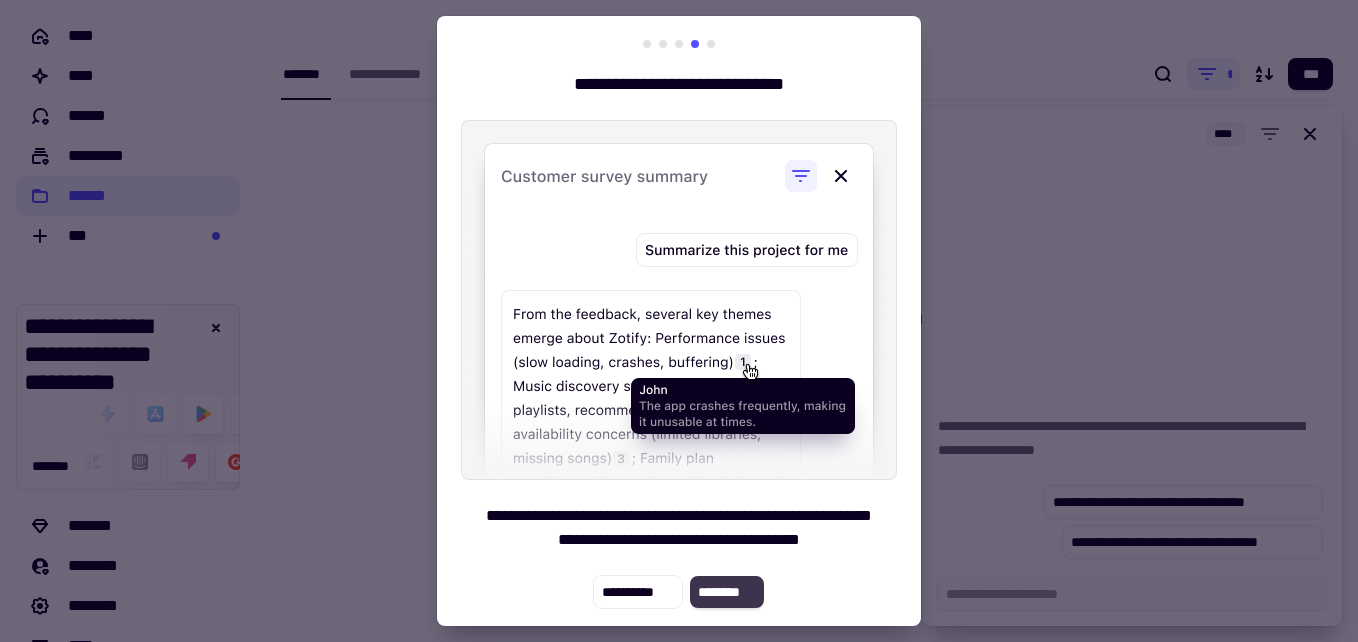 click on "********" 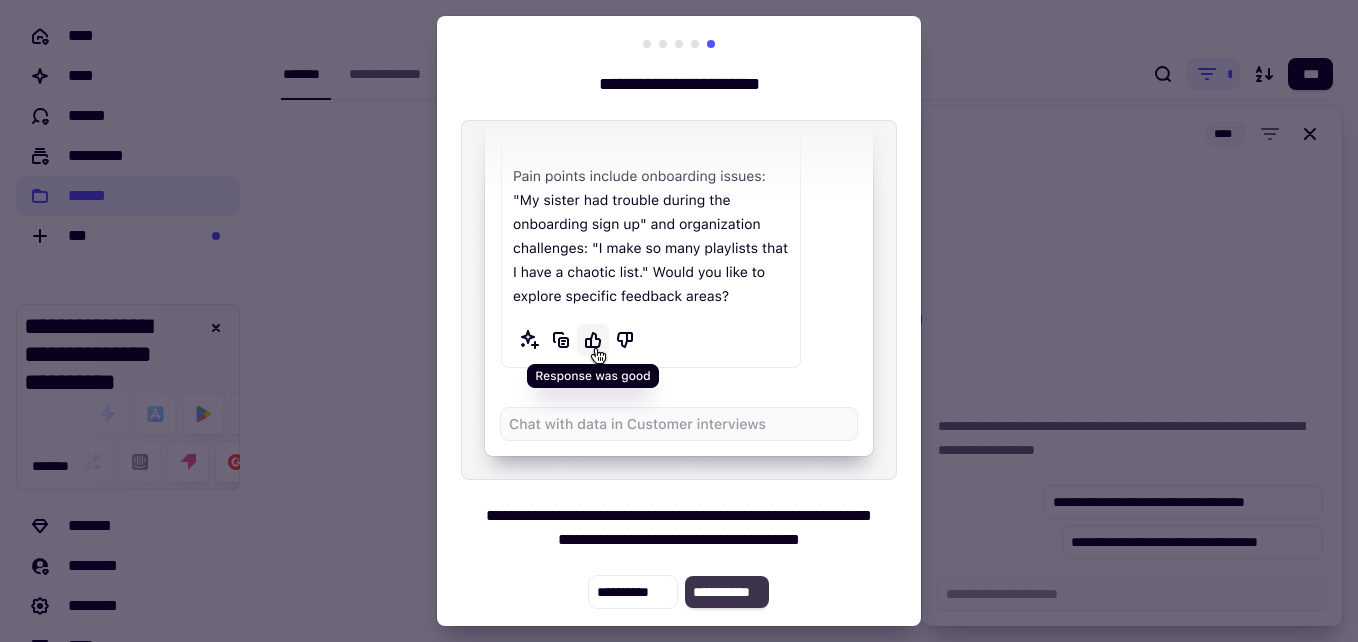 click on "**********" 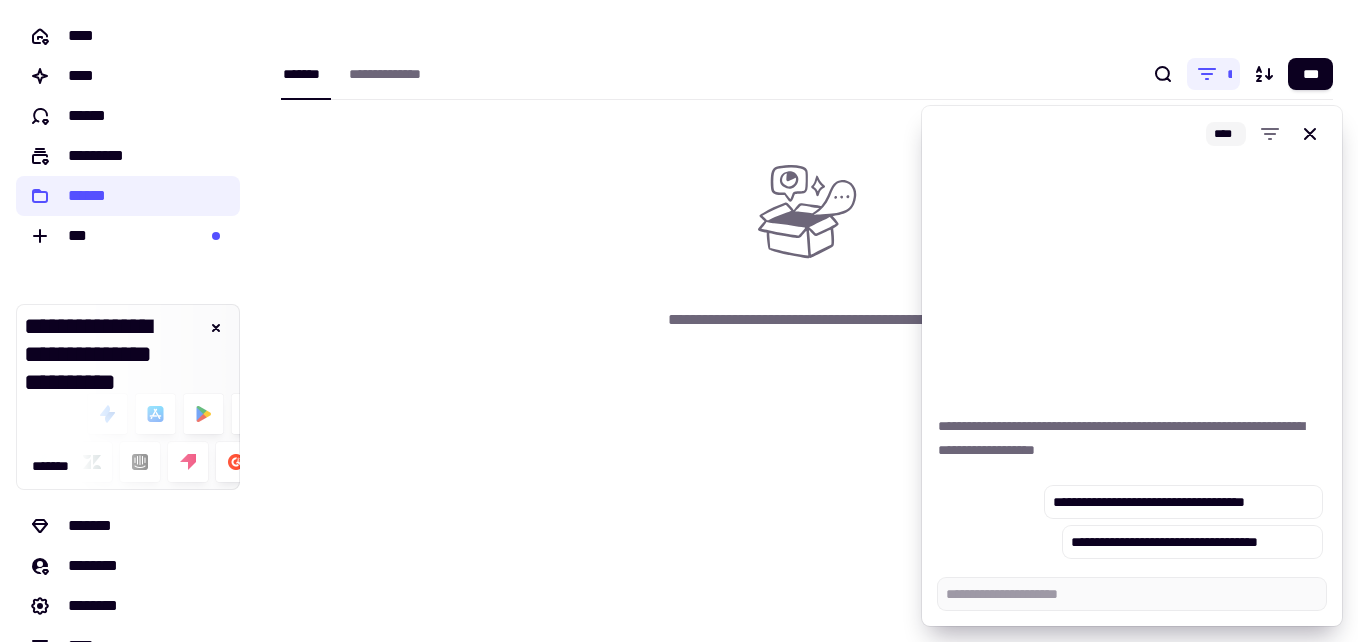 click on "**********" at bounding box center [807, 320] 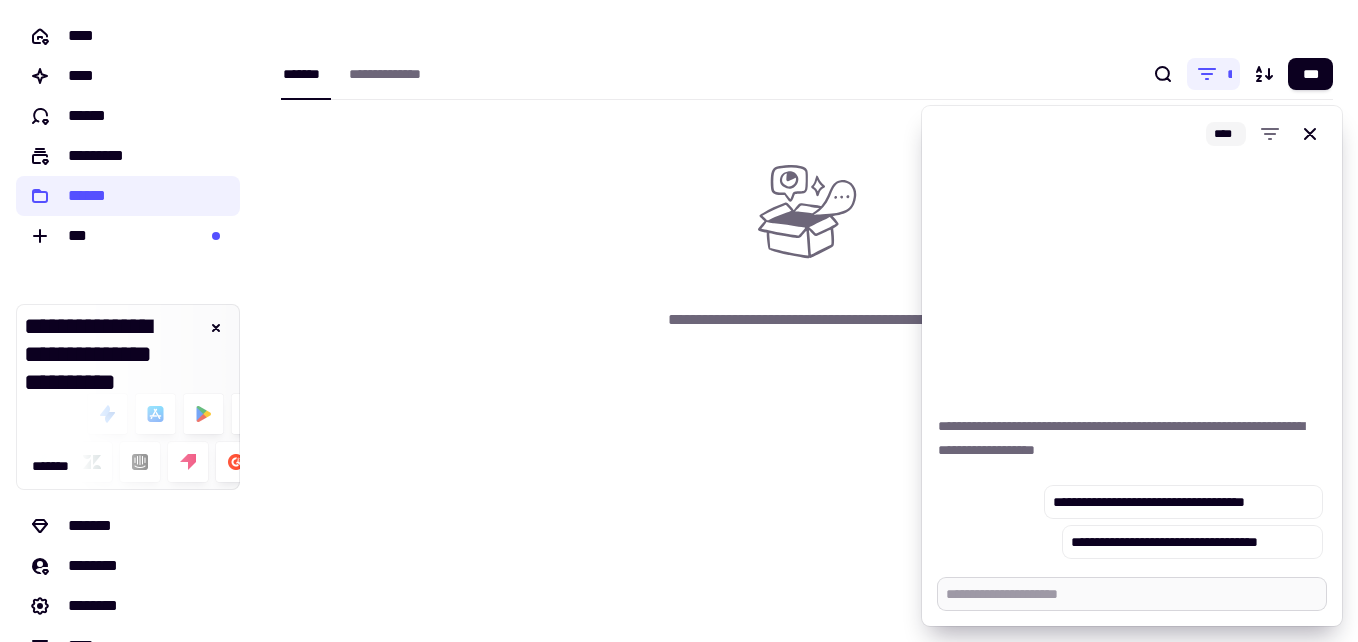 click at bounding box center (1132, 594) 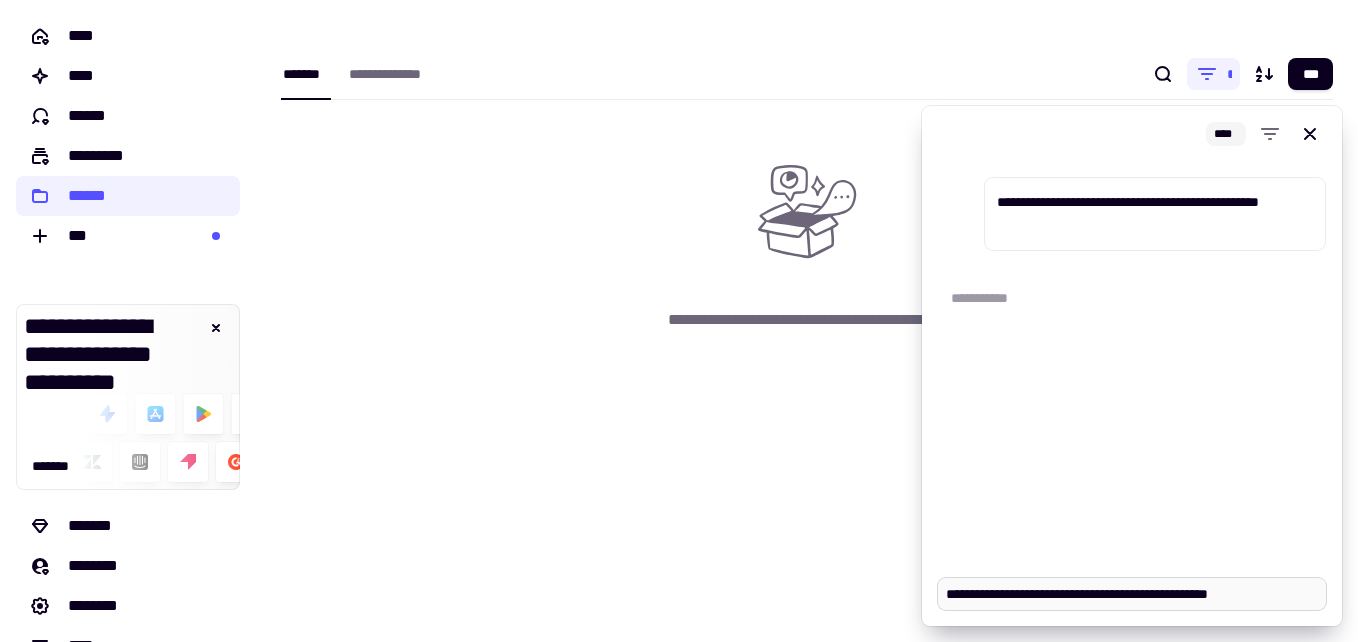 type on "*" 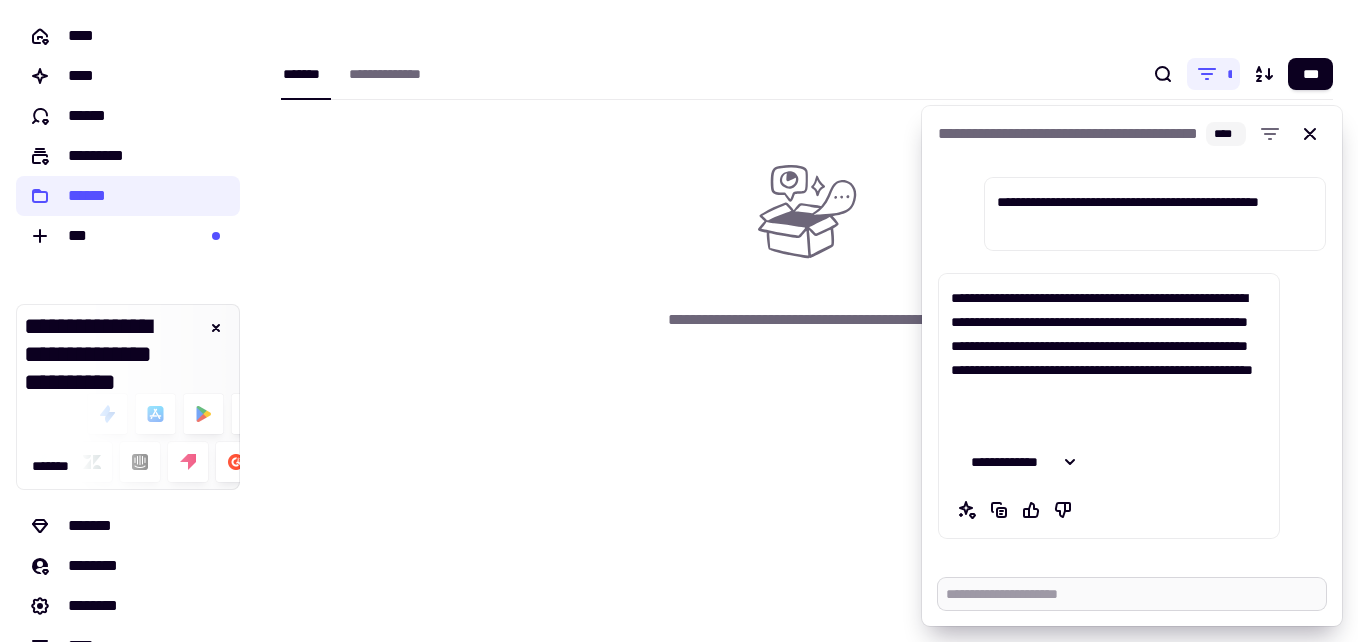 paste on "**********" 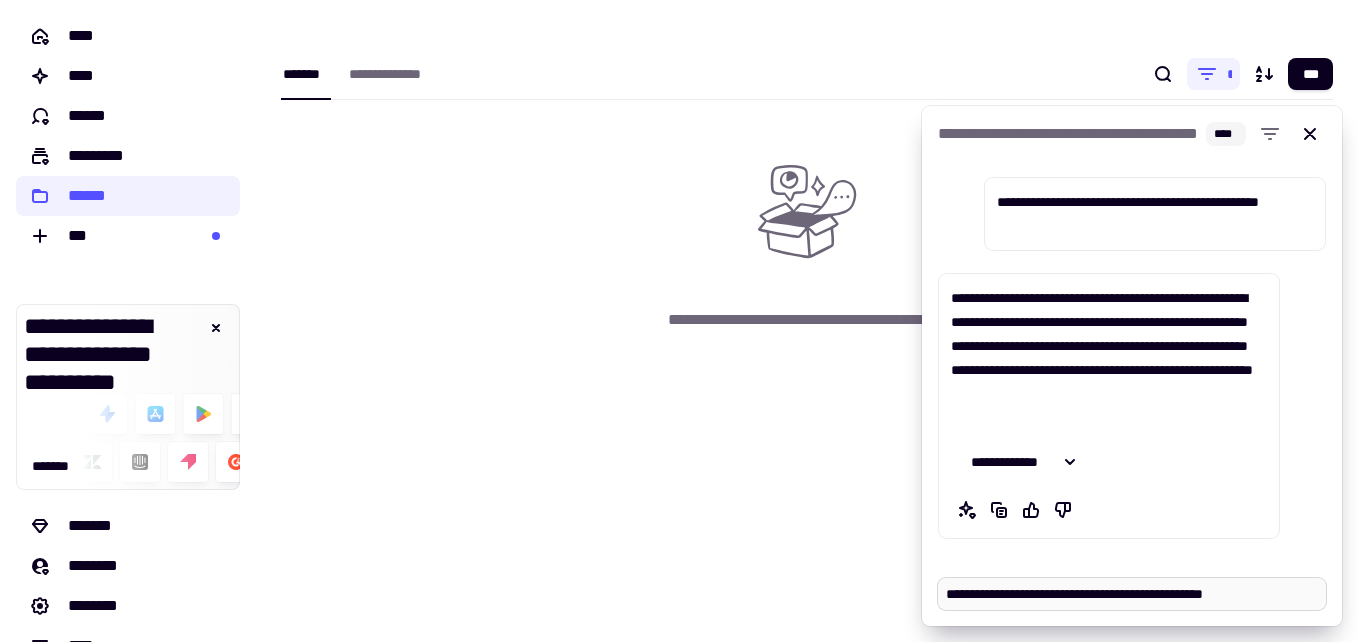 type on "*" 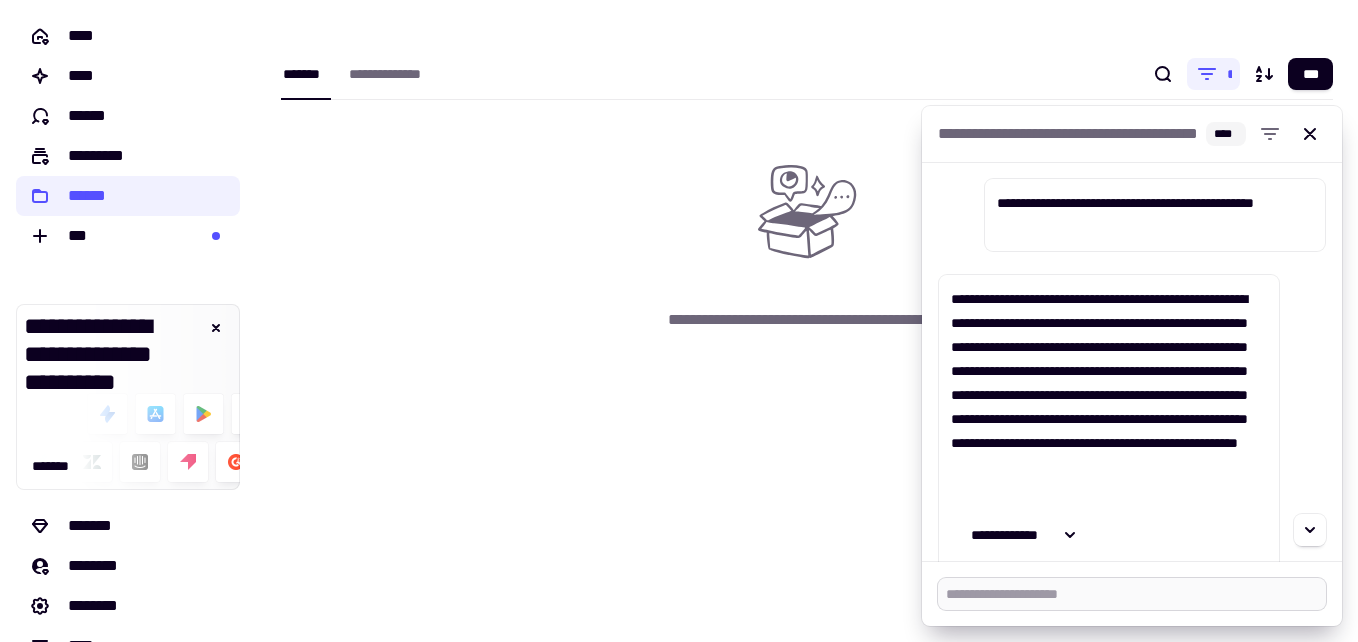 scroll, scrollTop: 384, scrollLeft: 0, axis: vertical 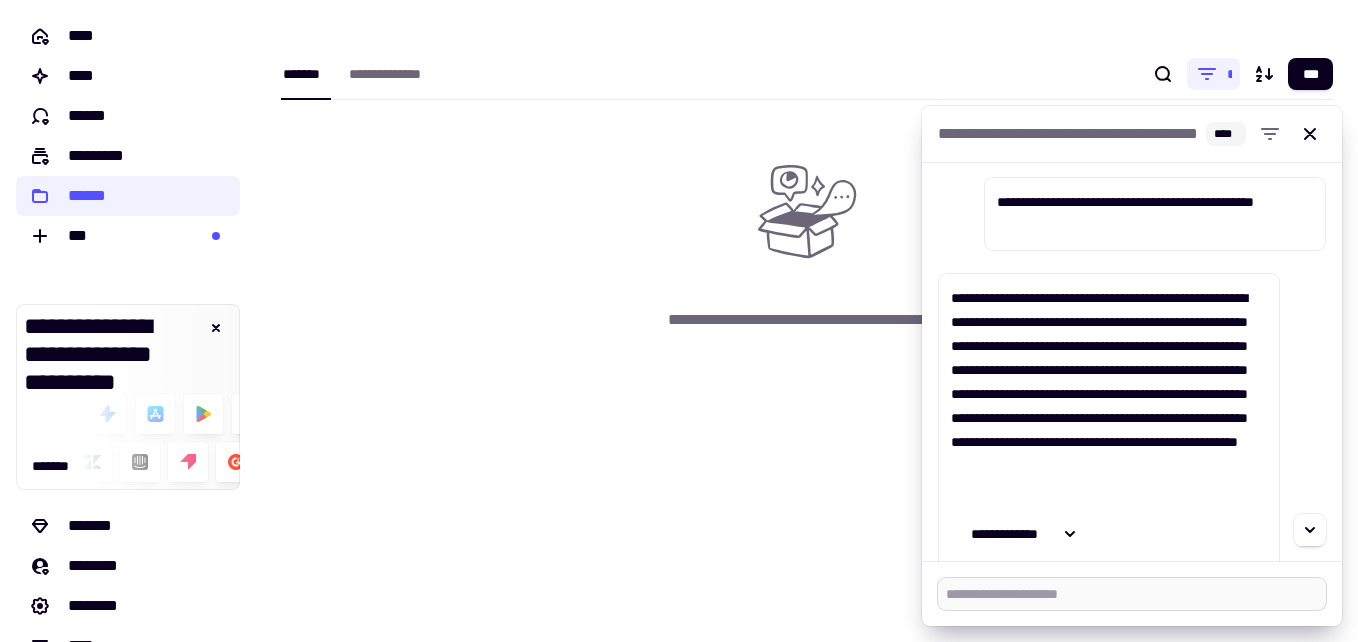 type on "*" 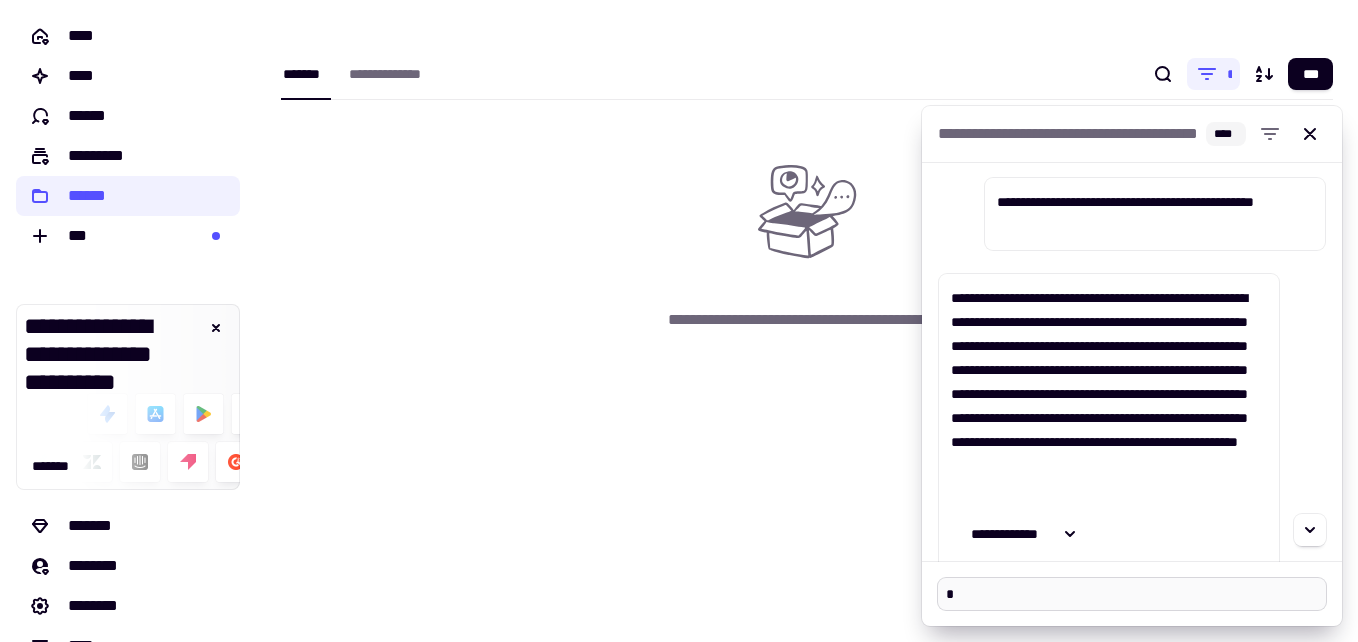 type on "*" 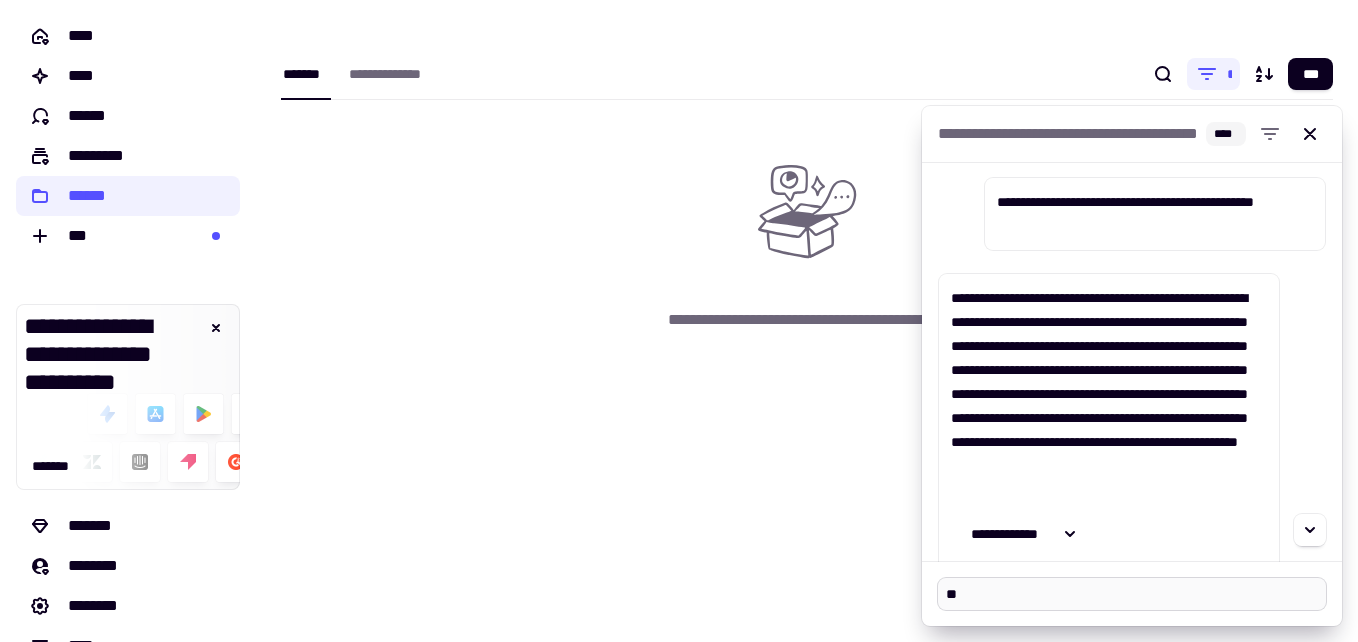 type on "*" 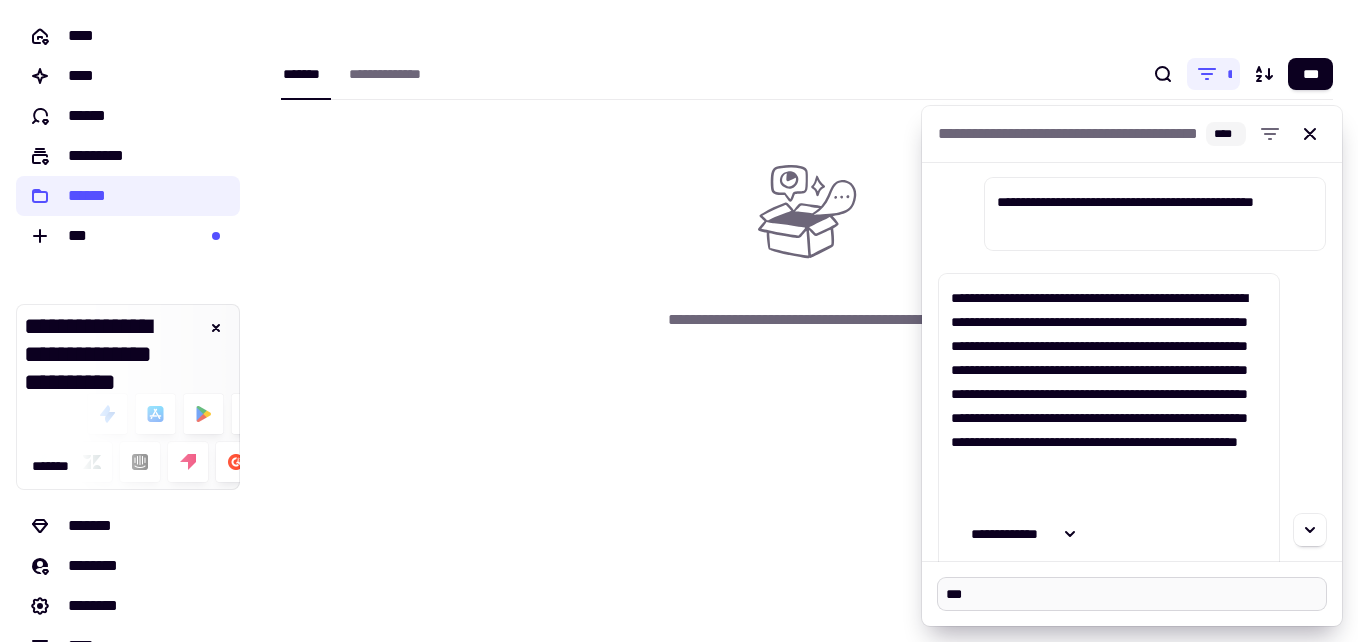 type on "*" 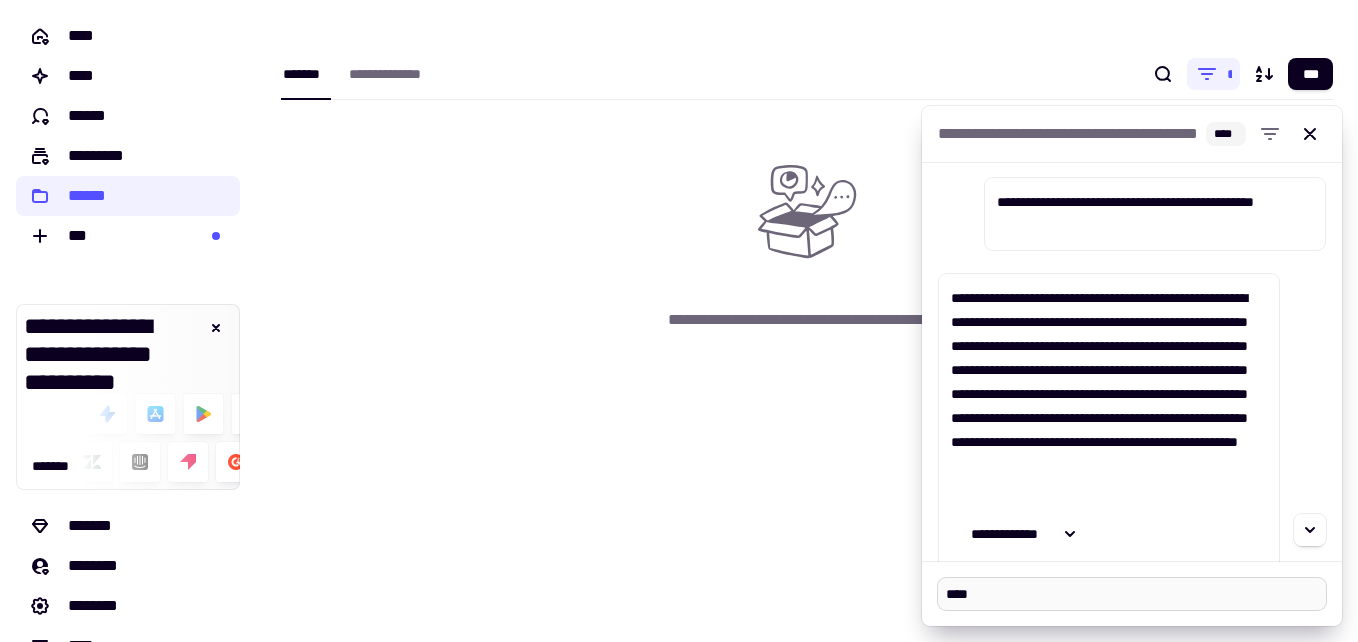 type on "*" 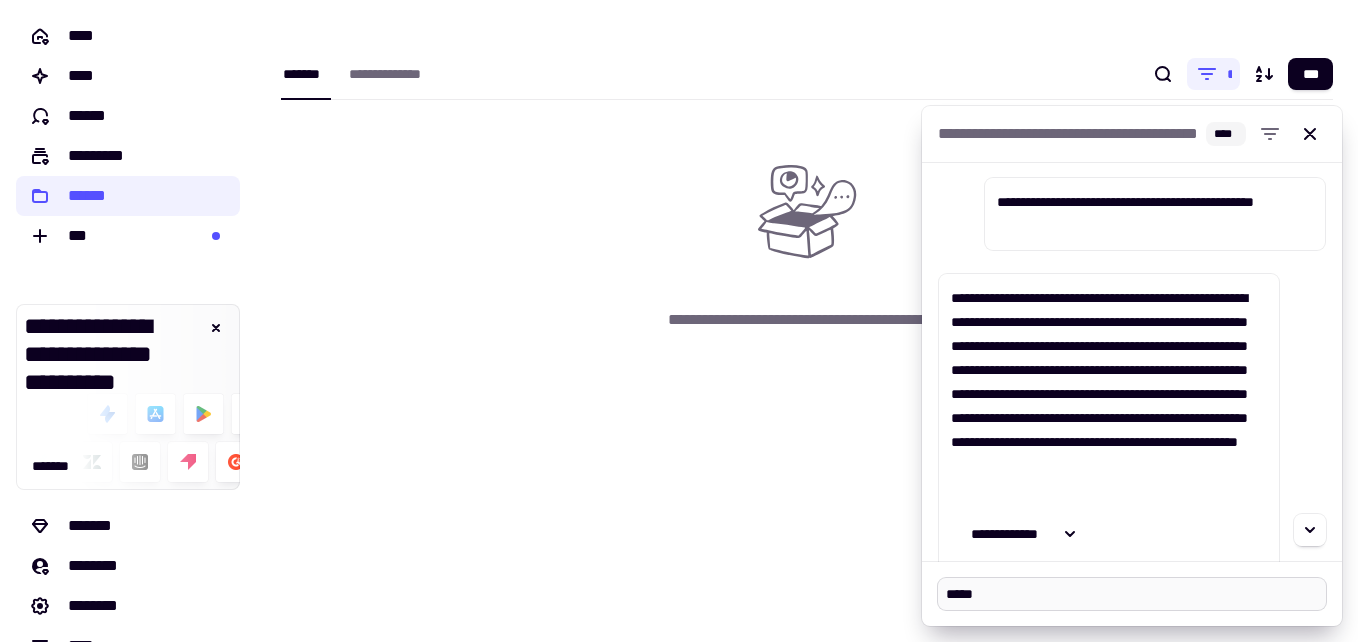 type on "*" 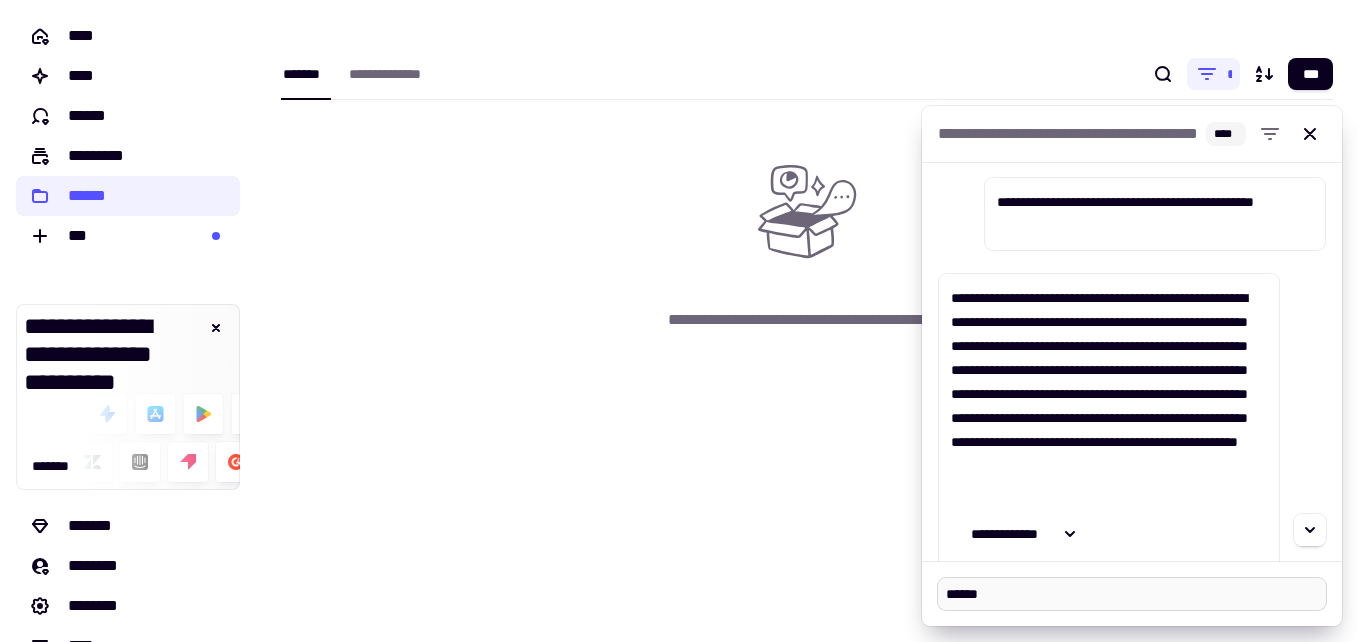 type on "*" 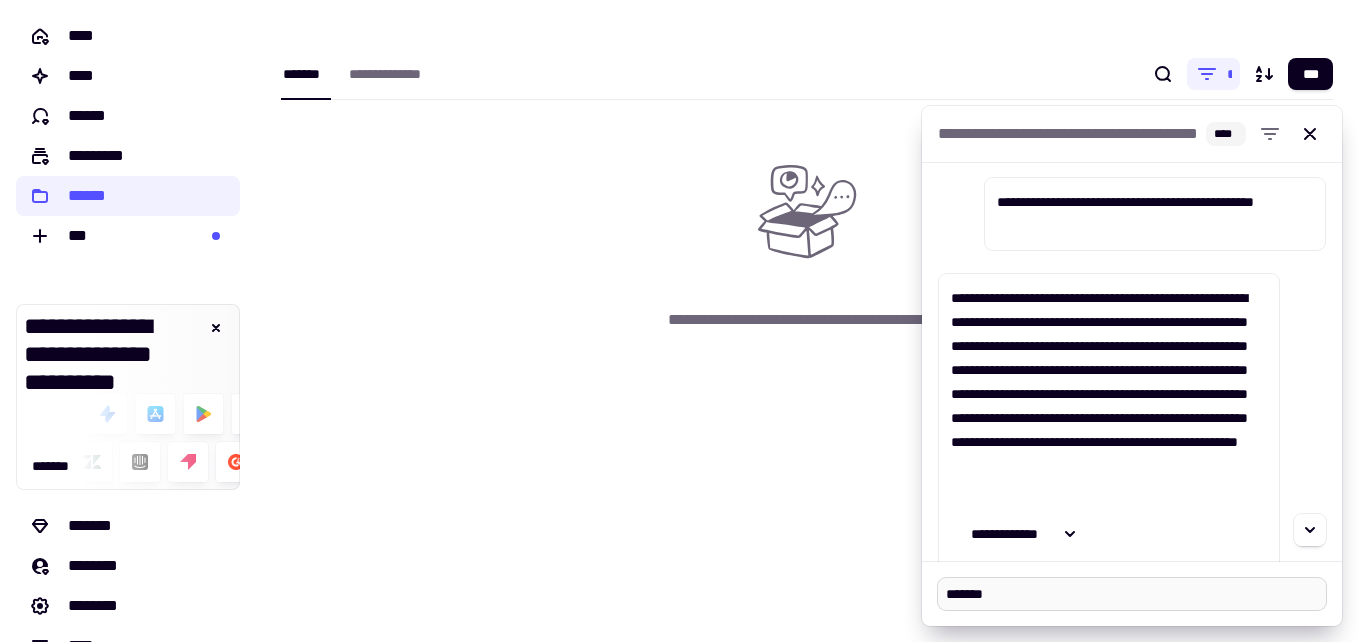 type on "*" 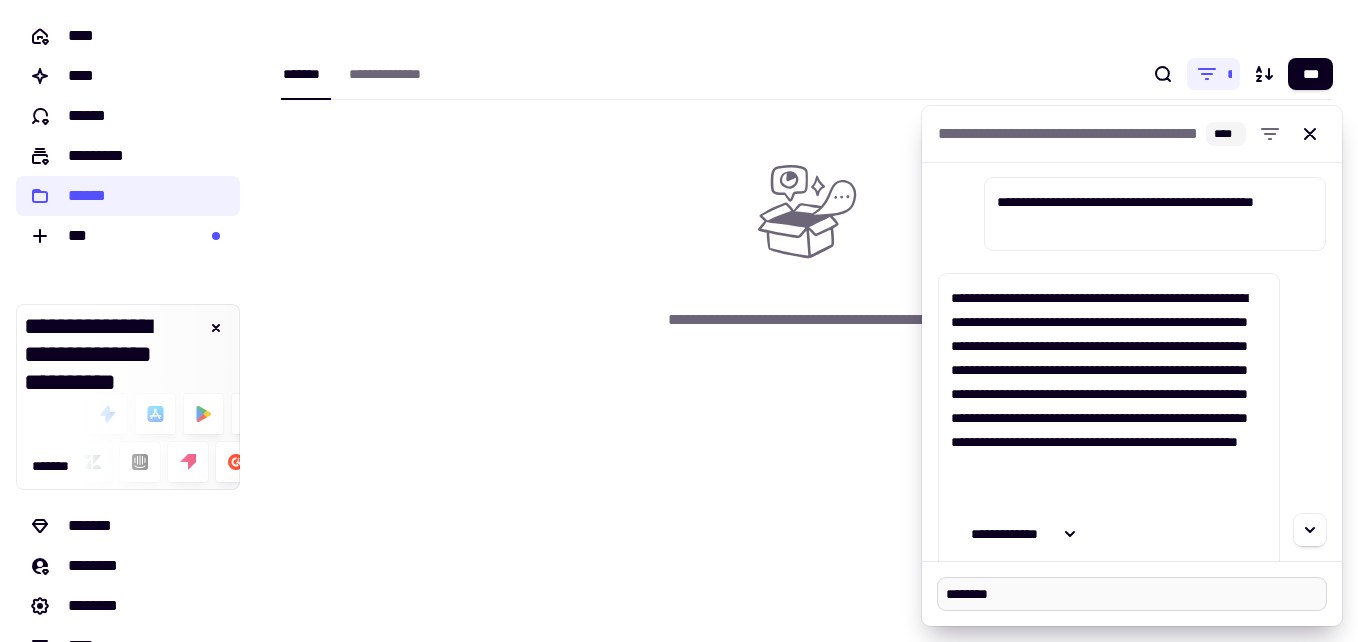 type on "*" 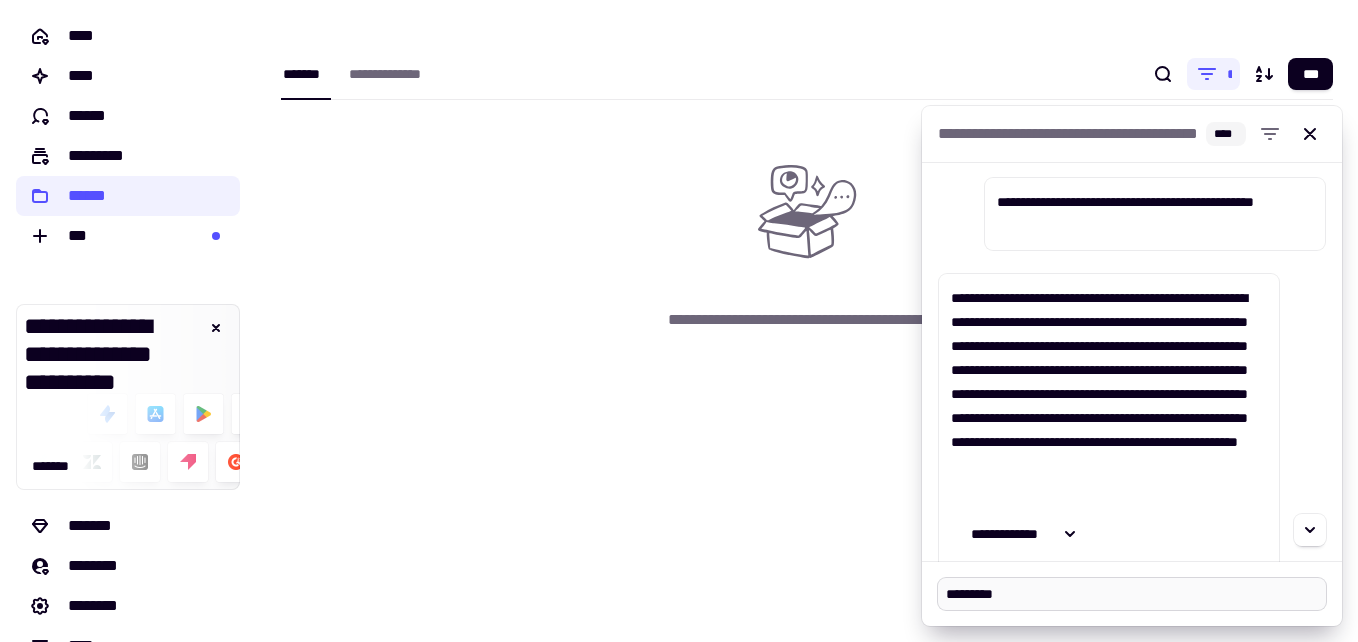 type on "*" 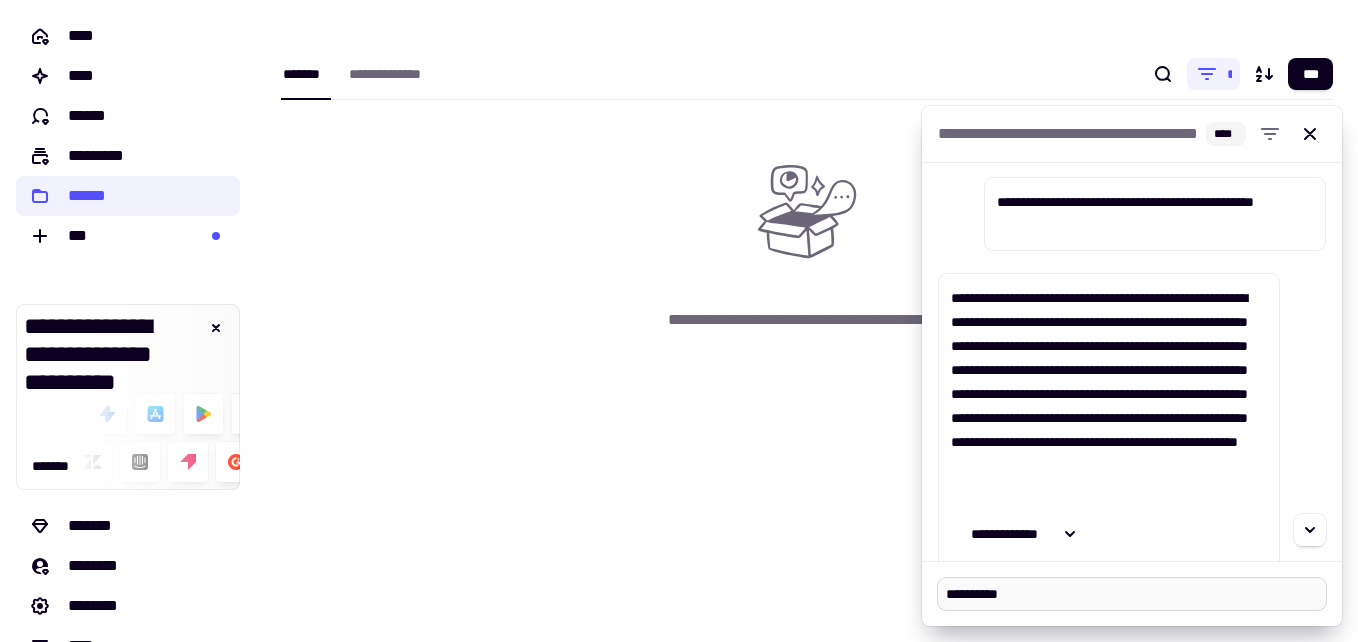 type on "*" 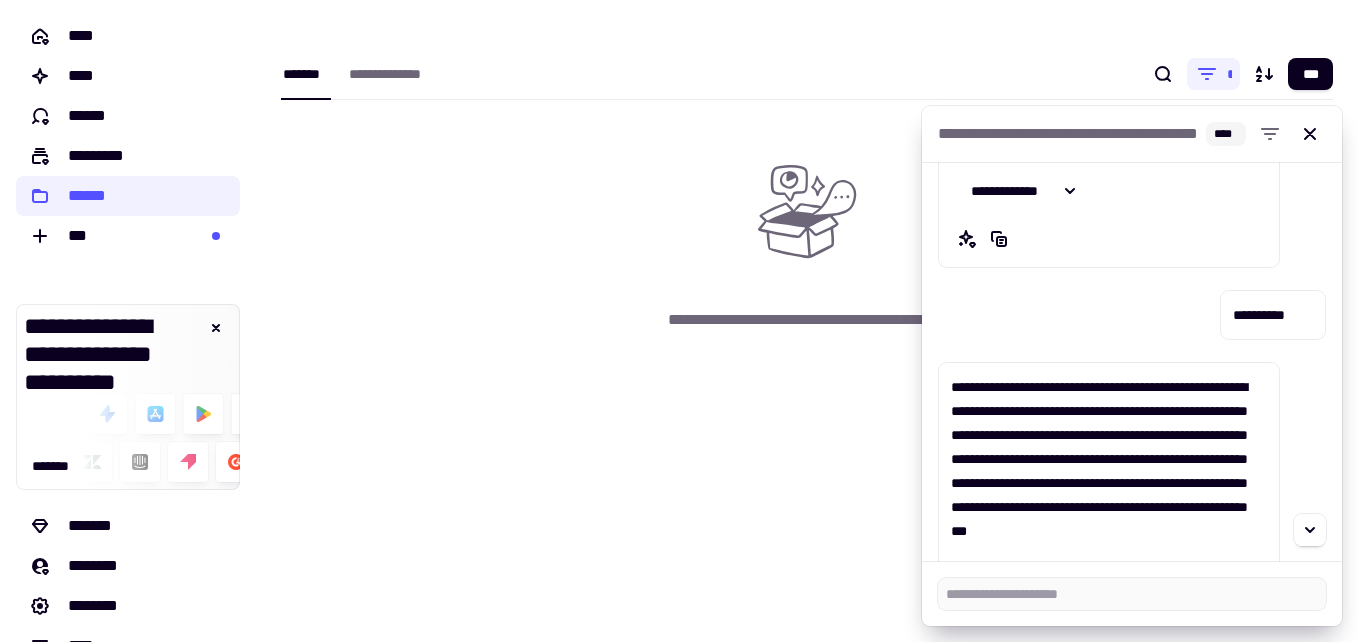 scroll, scrollTop: 840, scrollLeft: 0, axis: vertical 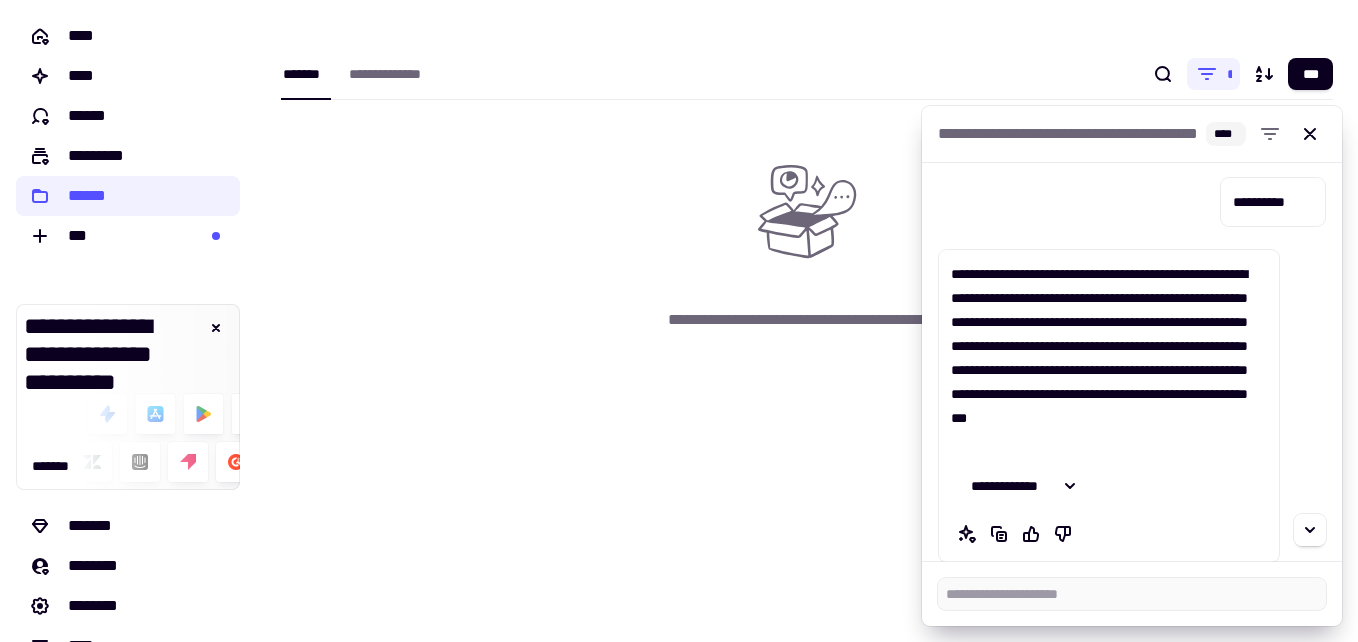 type on "*" 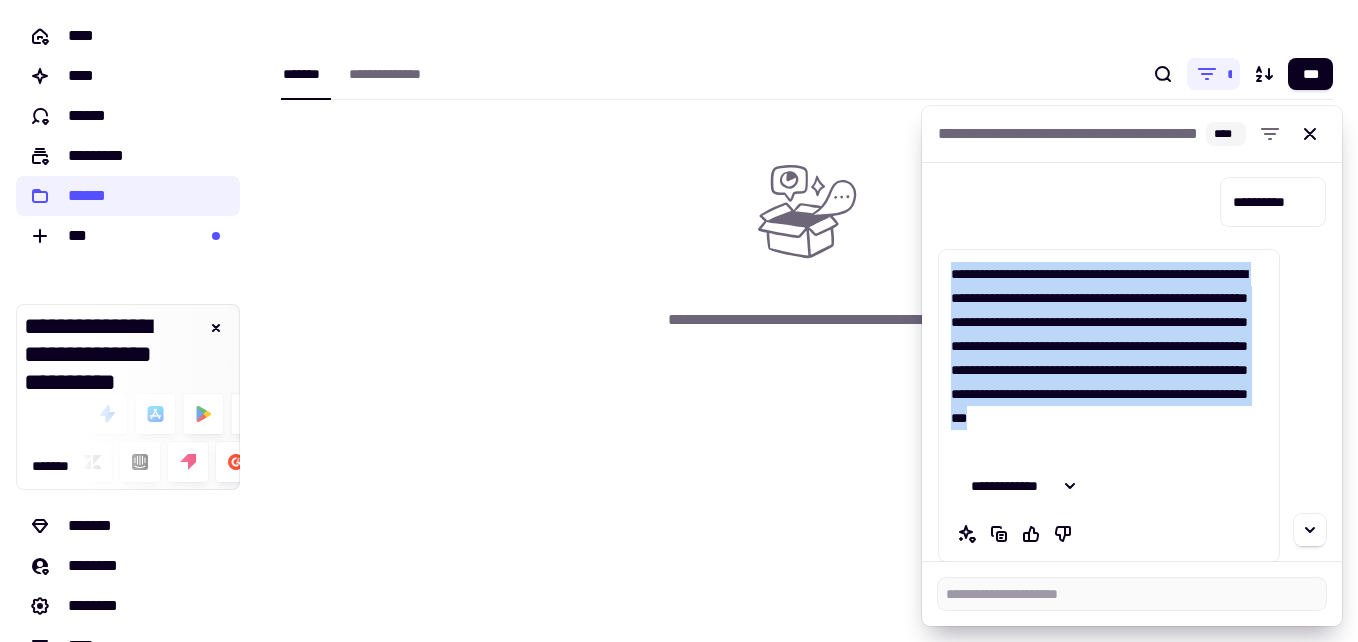 drag, startPoint x: 949, startPoint y: 269, endPoint x: 1138, endPoint y: 445, distance: 258.25763 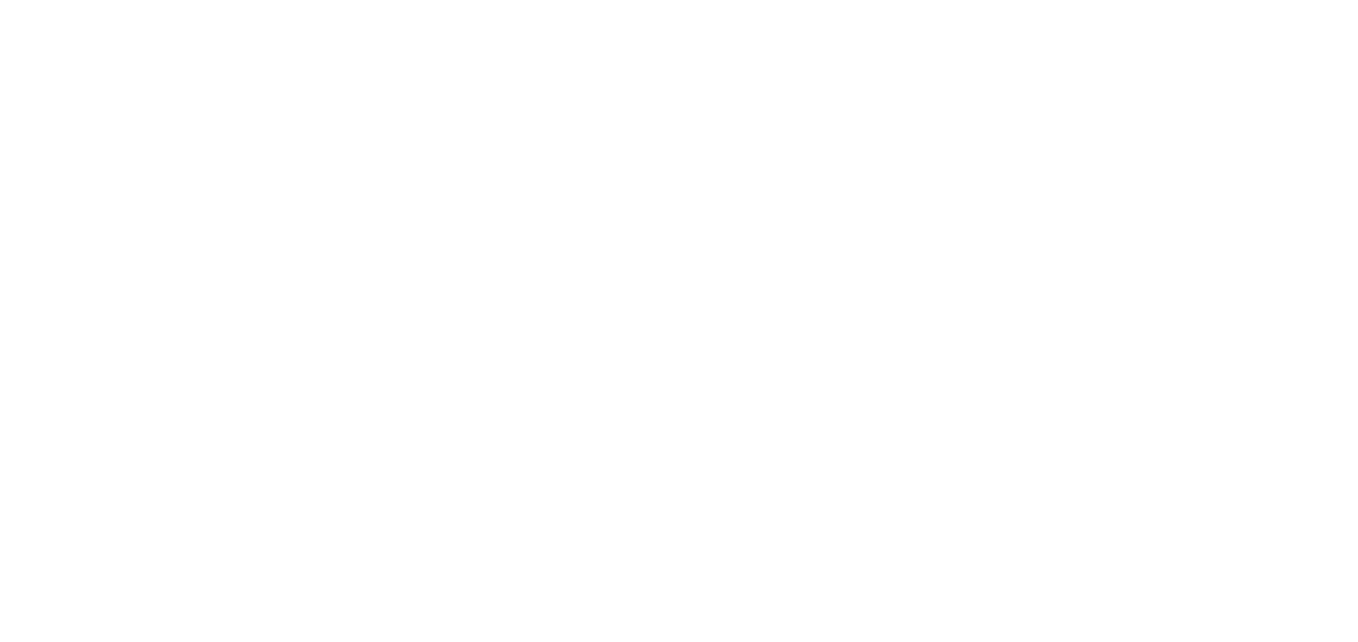 scroll, scrollTop: 0, scrollLeft: 0, axis: both 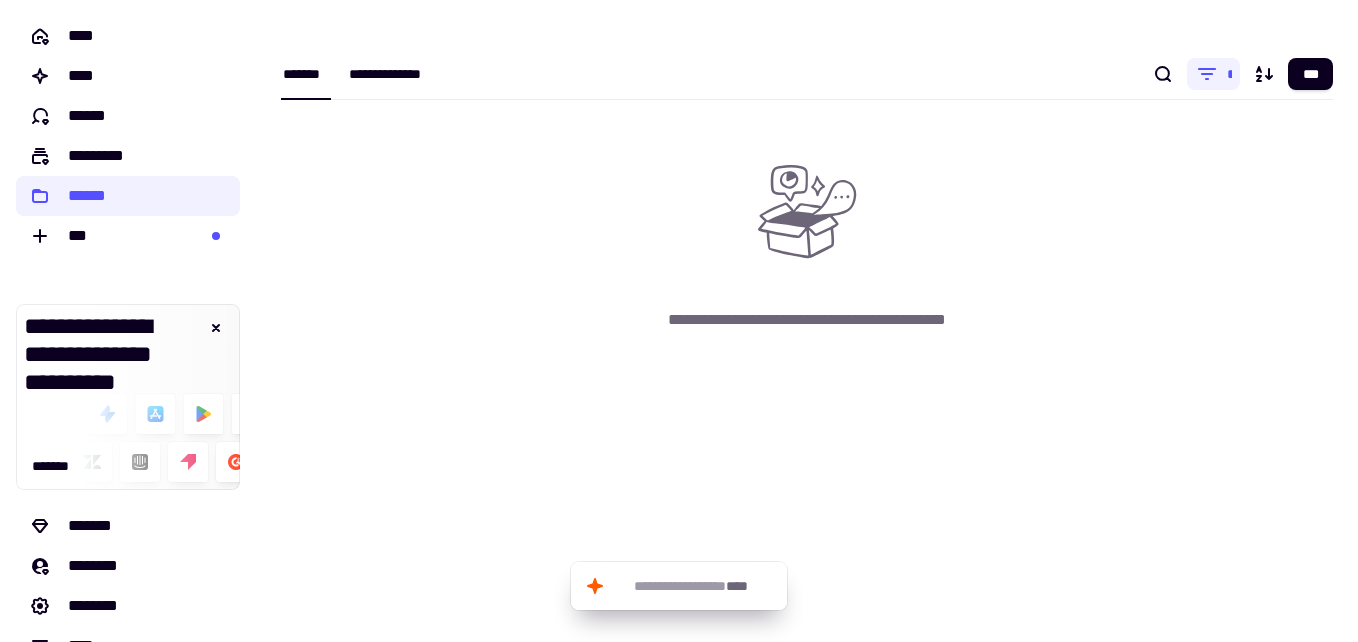 click on "**********" at bounding box center [397, 74] 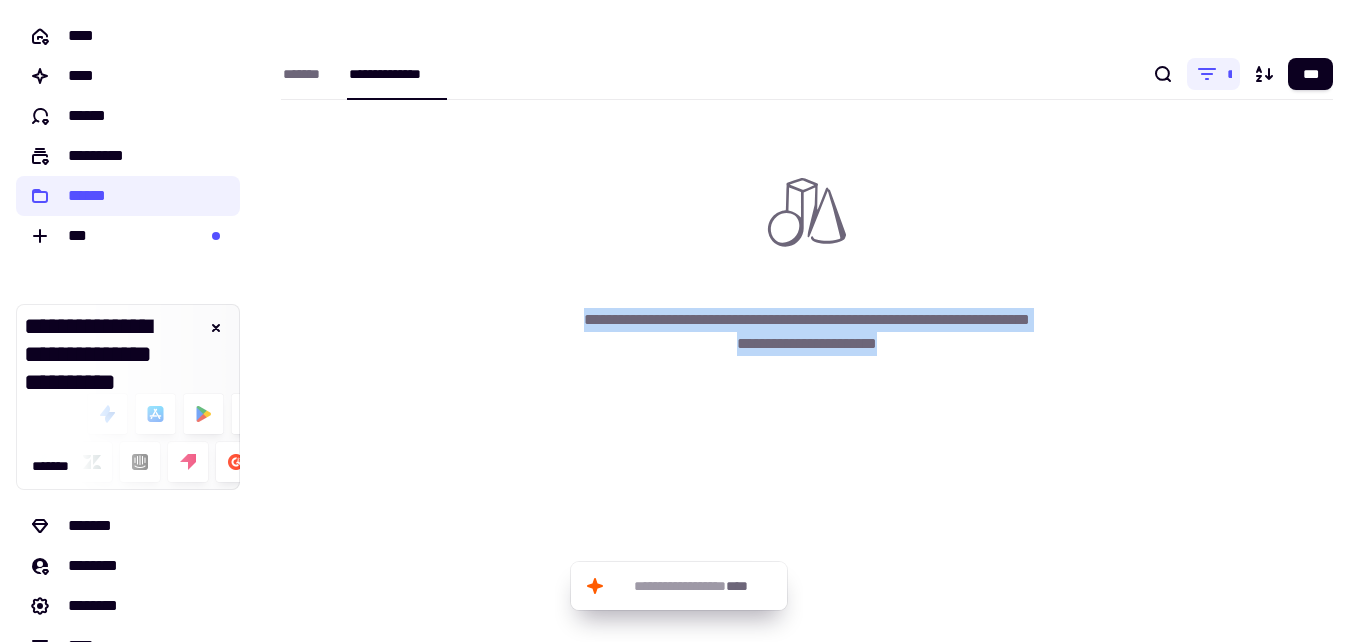 drag, startPoint x: 595, startPoint y: 325, endPoint x: 955, endPoint y: 344, distance: 360.50104 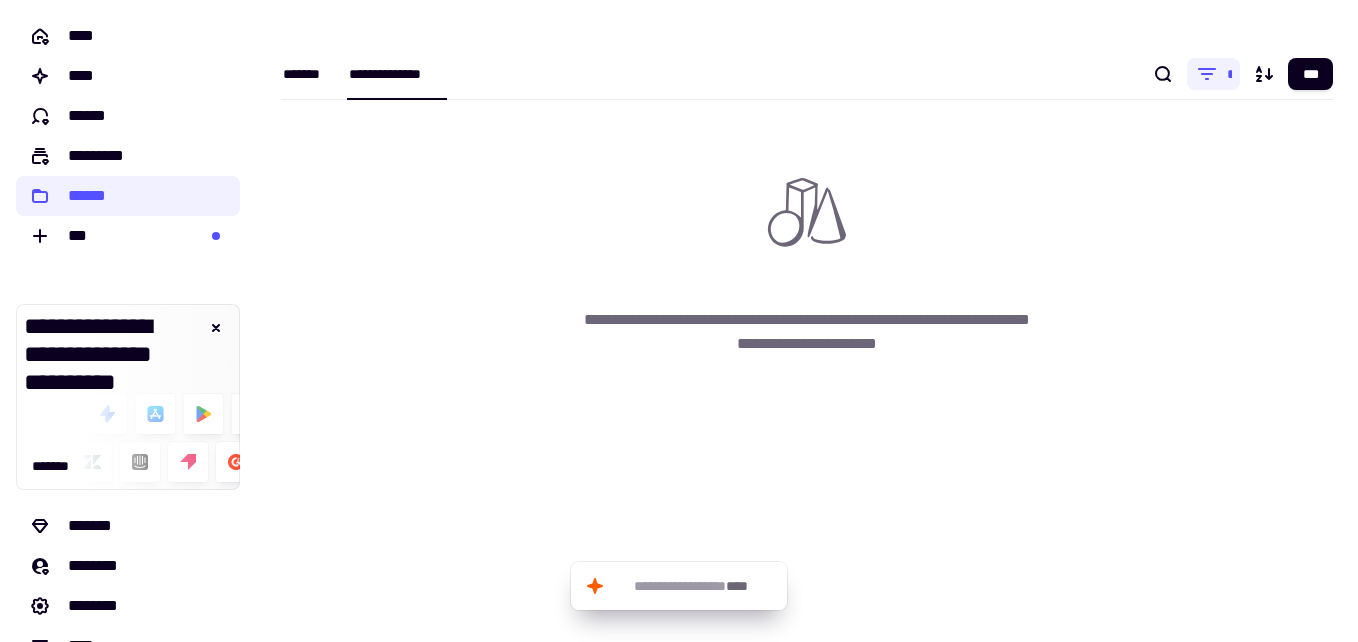 click on "*******" at bounding box center [306, 74] 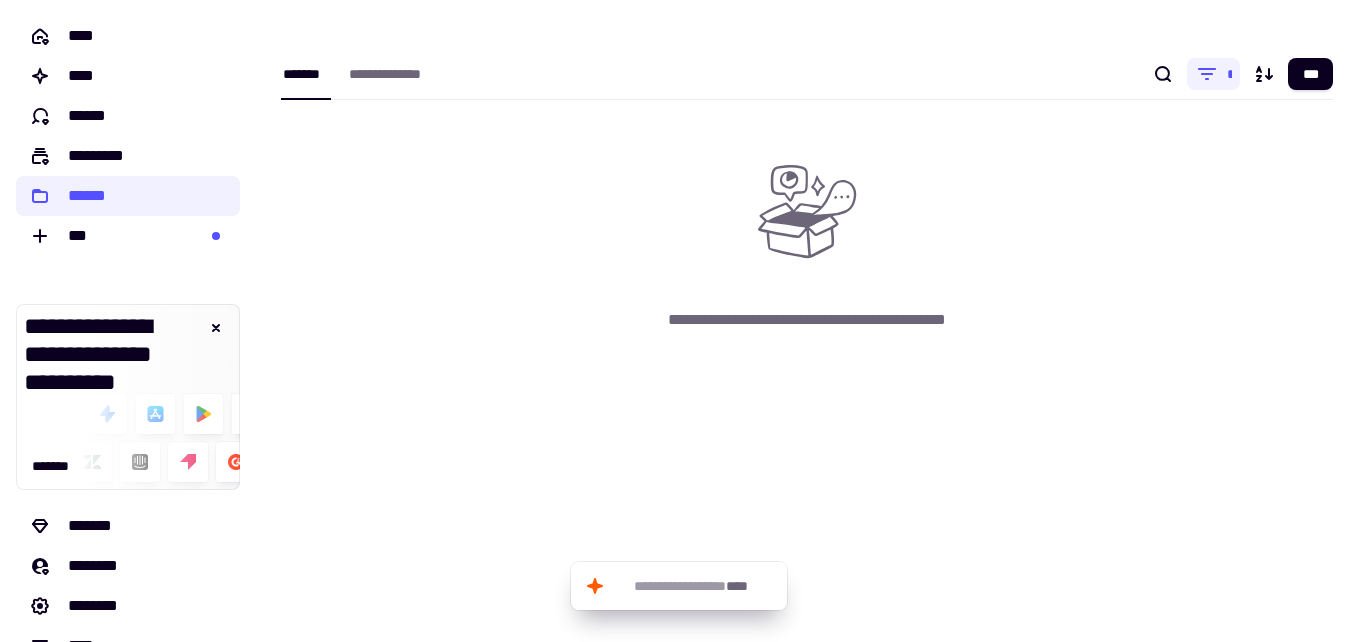 click on "*******" at bounding box center [306, 74] 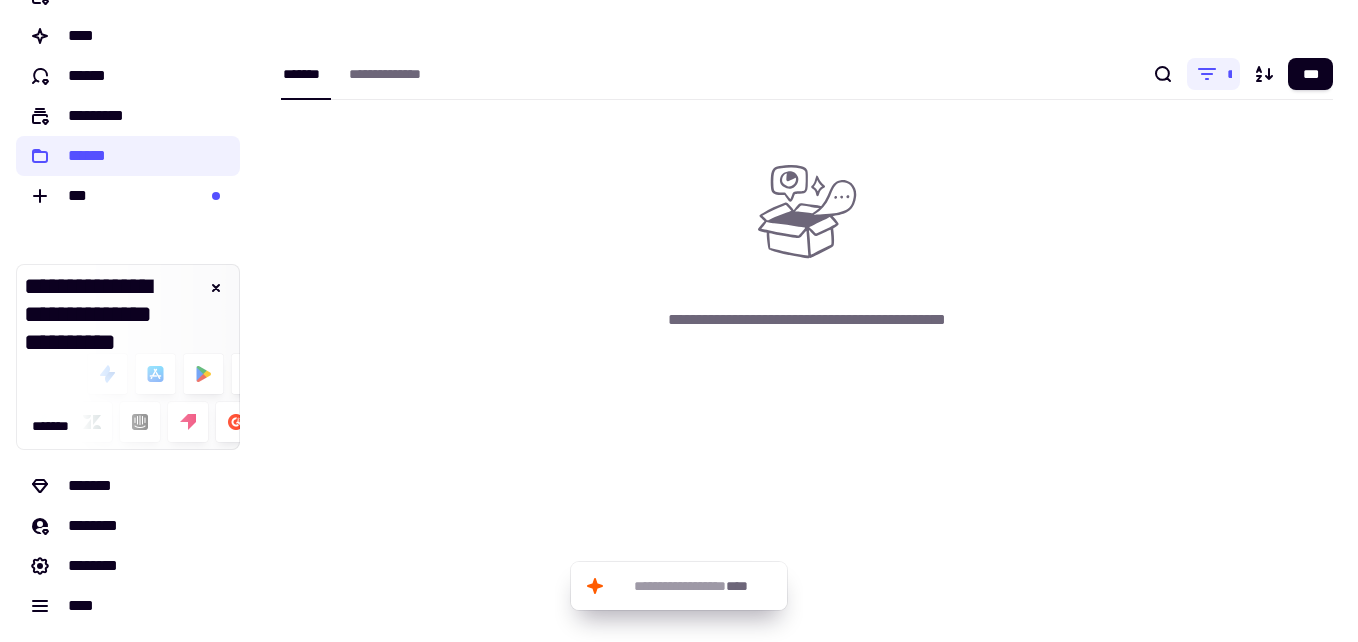scroll, scrollTop: 0, scrollLeft: 0, axis: both 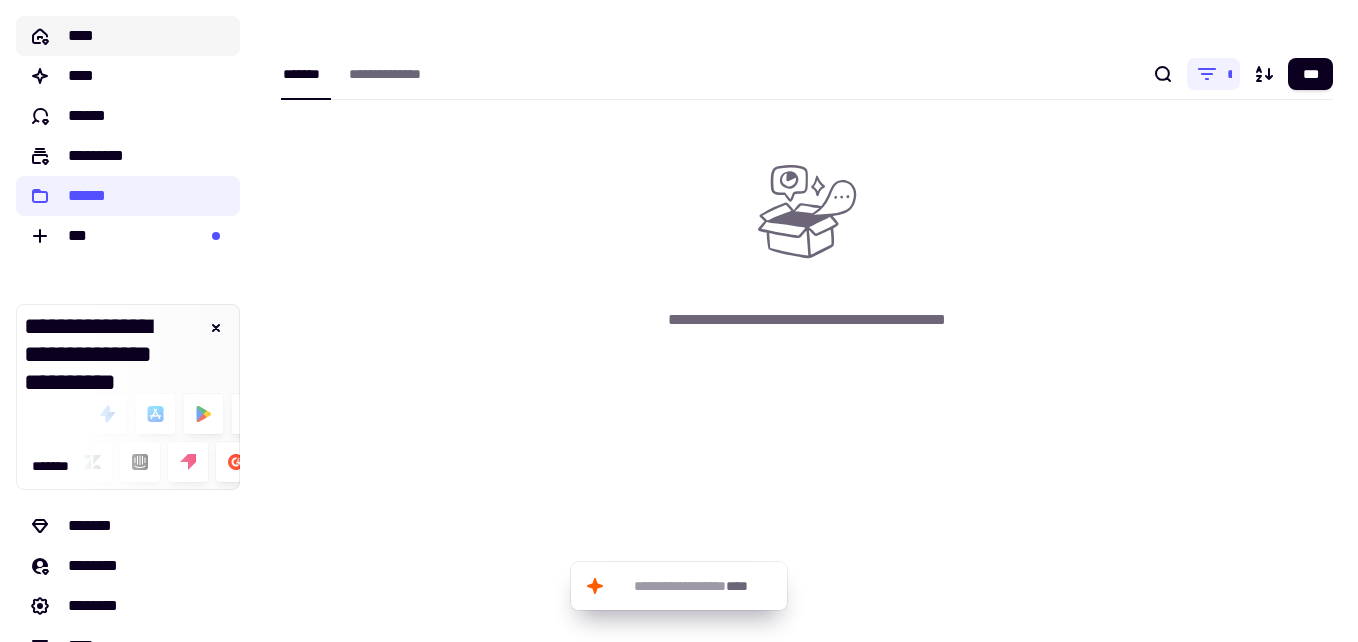 click on "****" 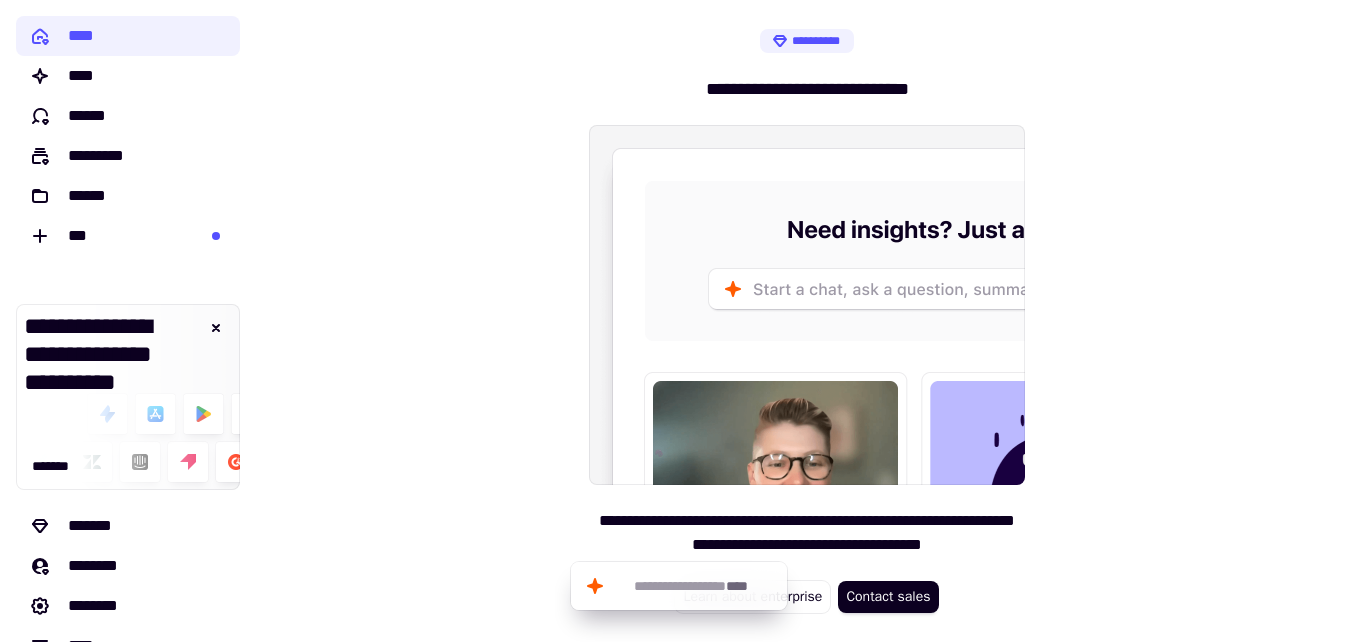 click on "**********" at bounding box center (807, 321) 